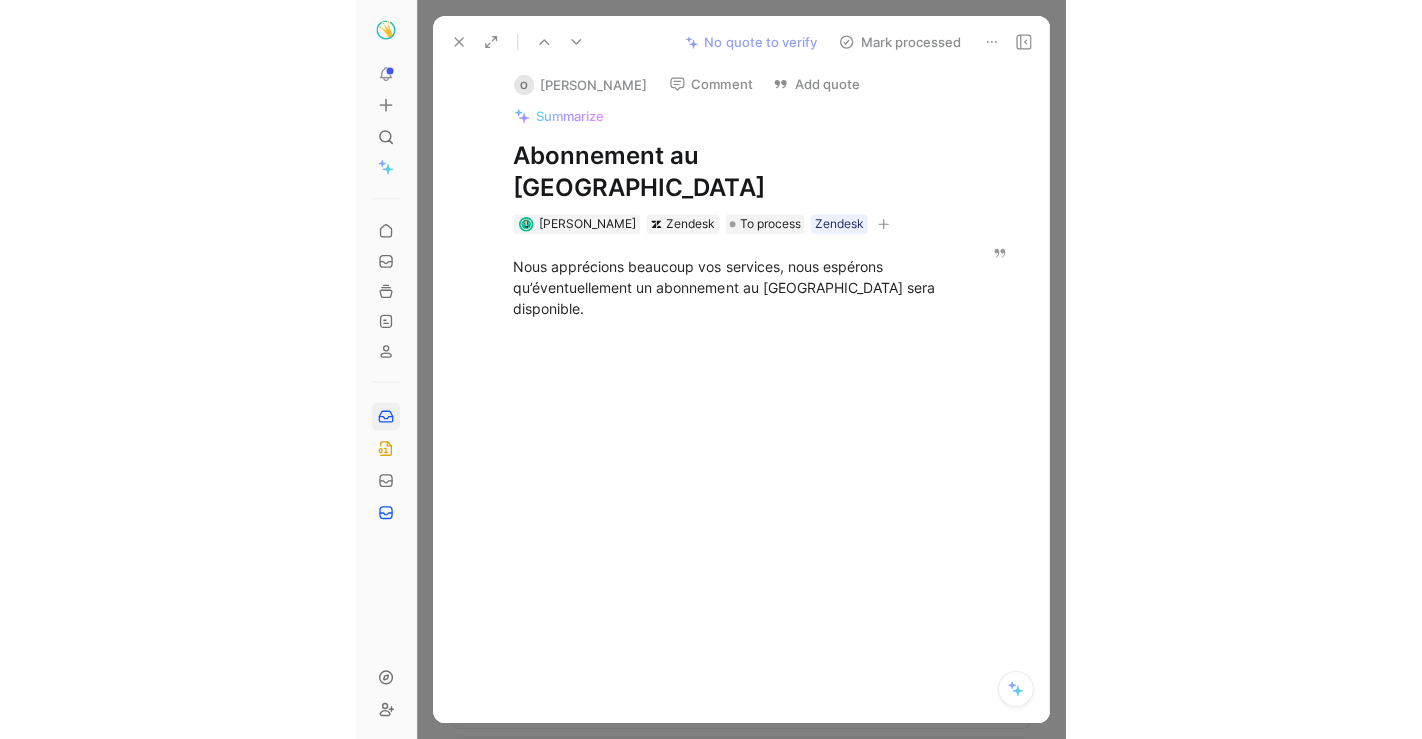 scroll, scrollTop: 0, scrollLeft: 0, axis: both 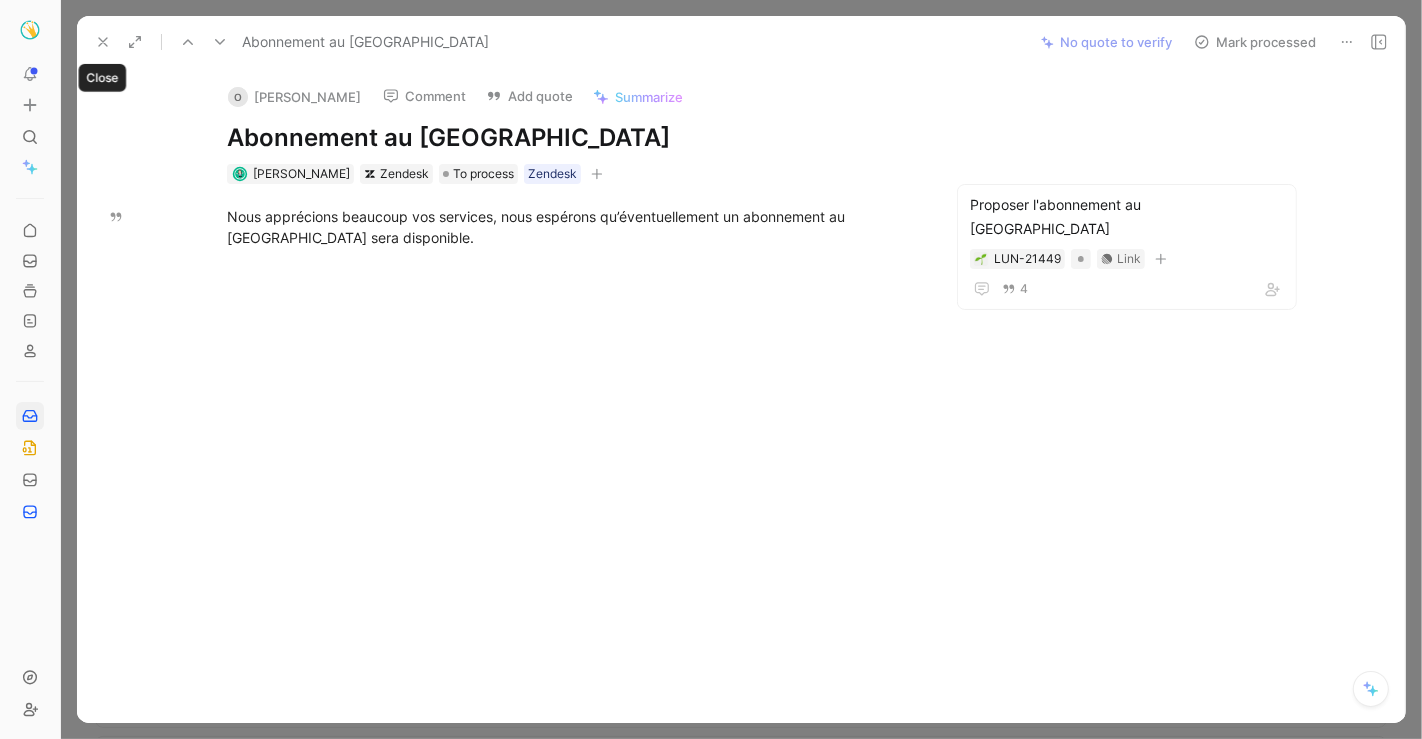 click on "Abonnement au [GEOGRAPHIC_DATA] No quote to verify Mark processed" at bounding box center [741, 42] 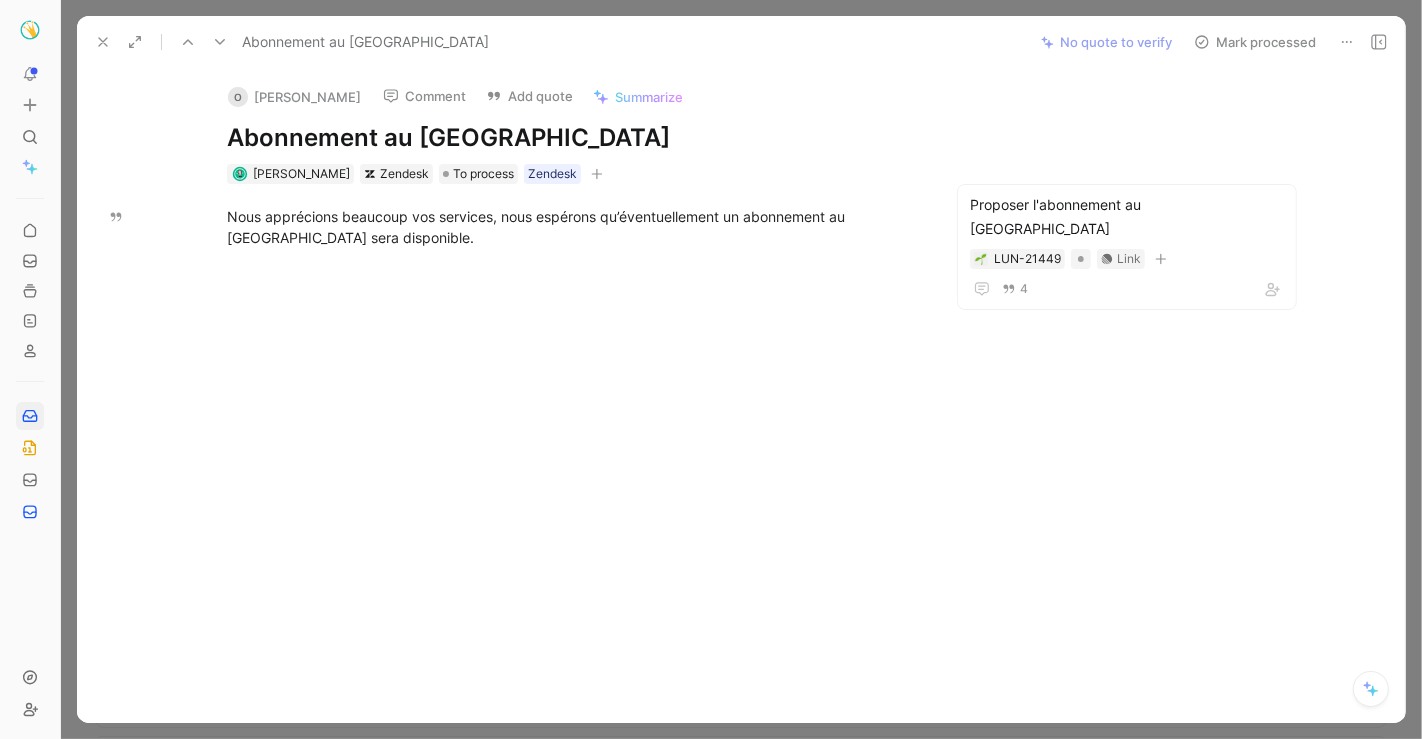 click at bounding box center [103, 42] 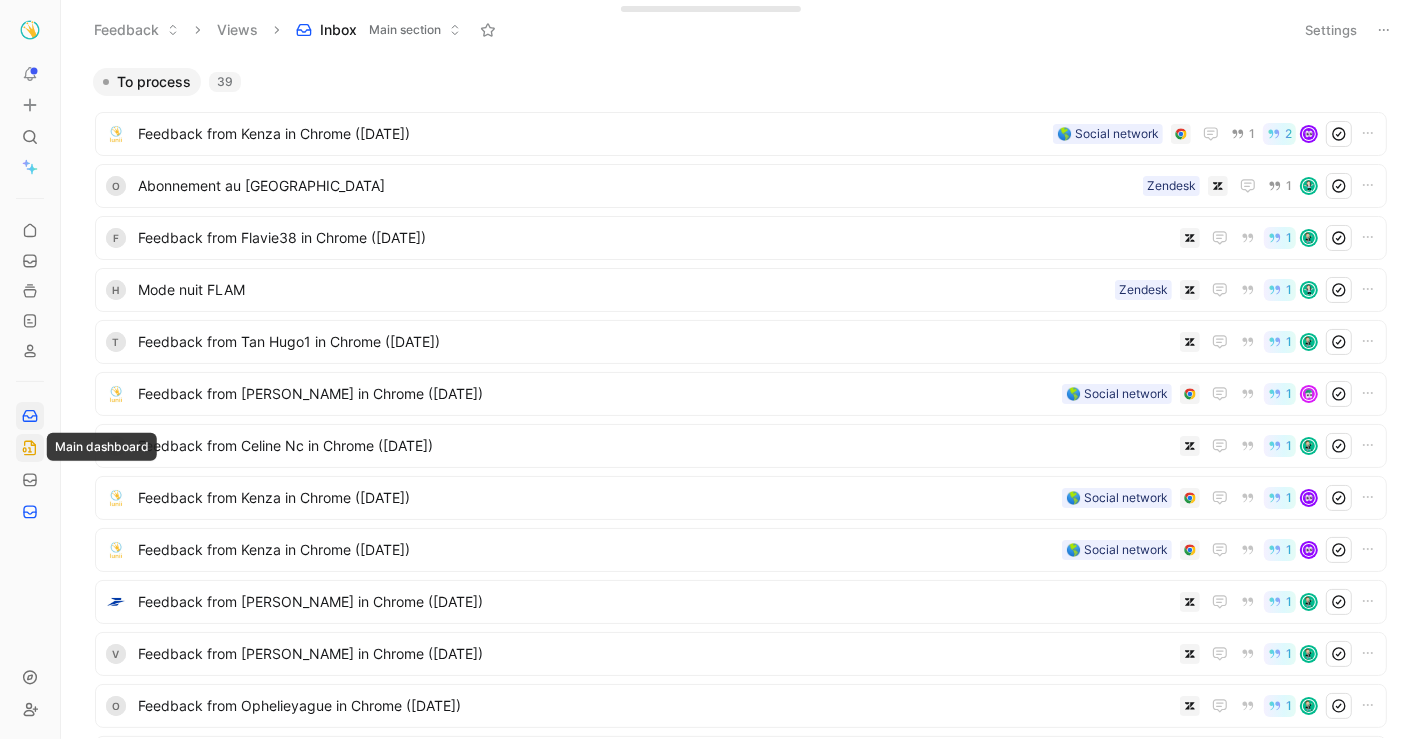 click at bounding box center [30, 448] 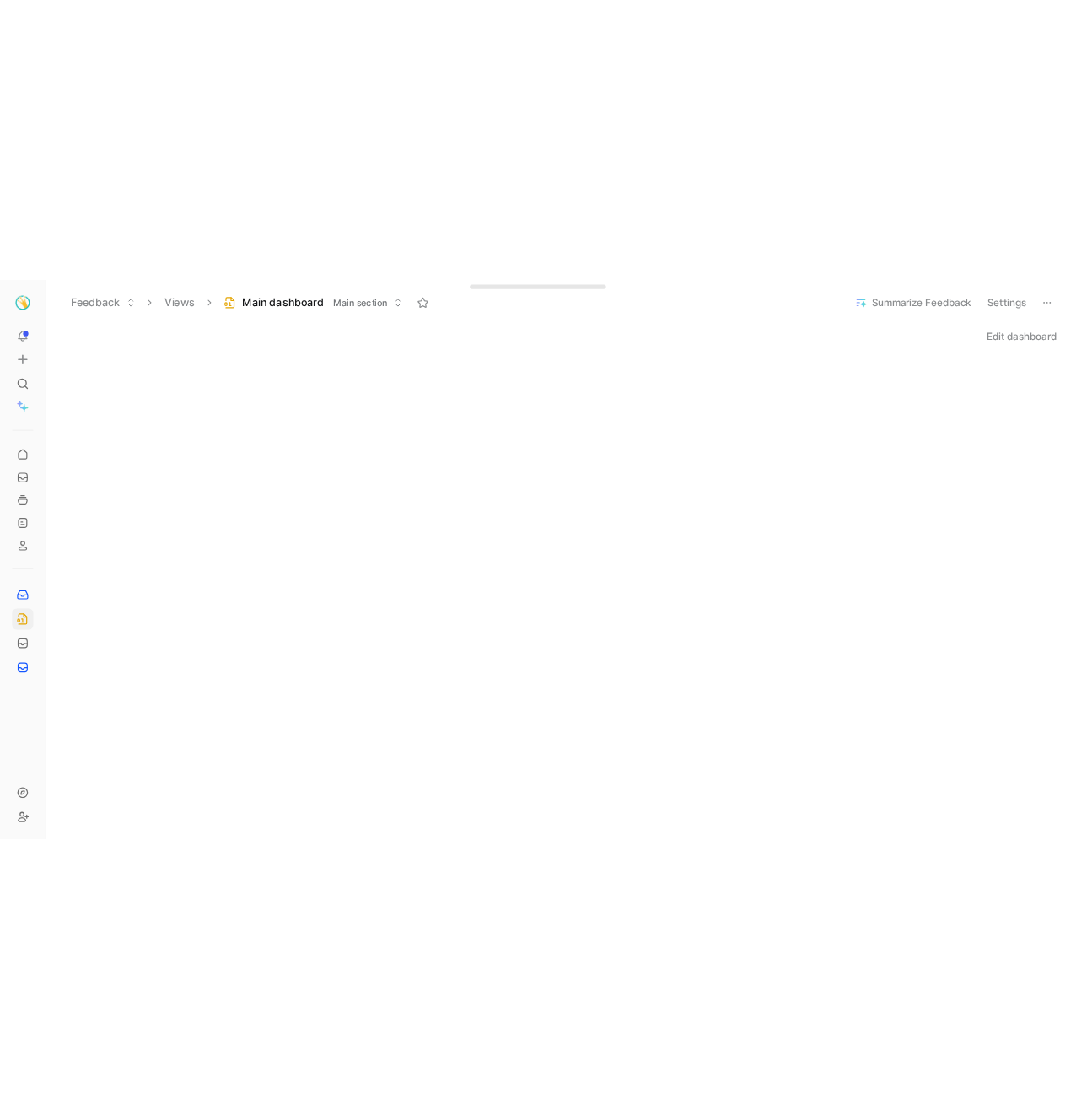scroll, scrollTop: 34, scrollLeft: 0, axis: vertical 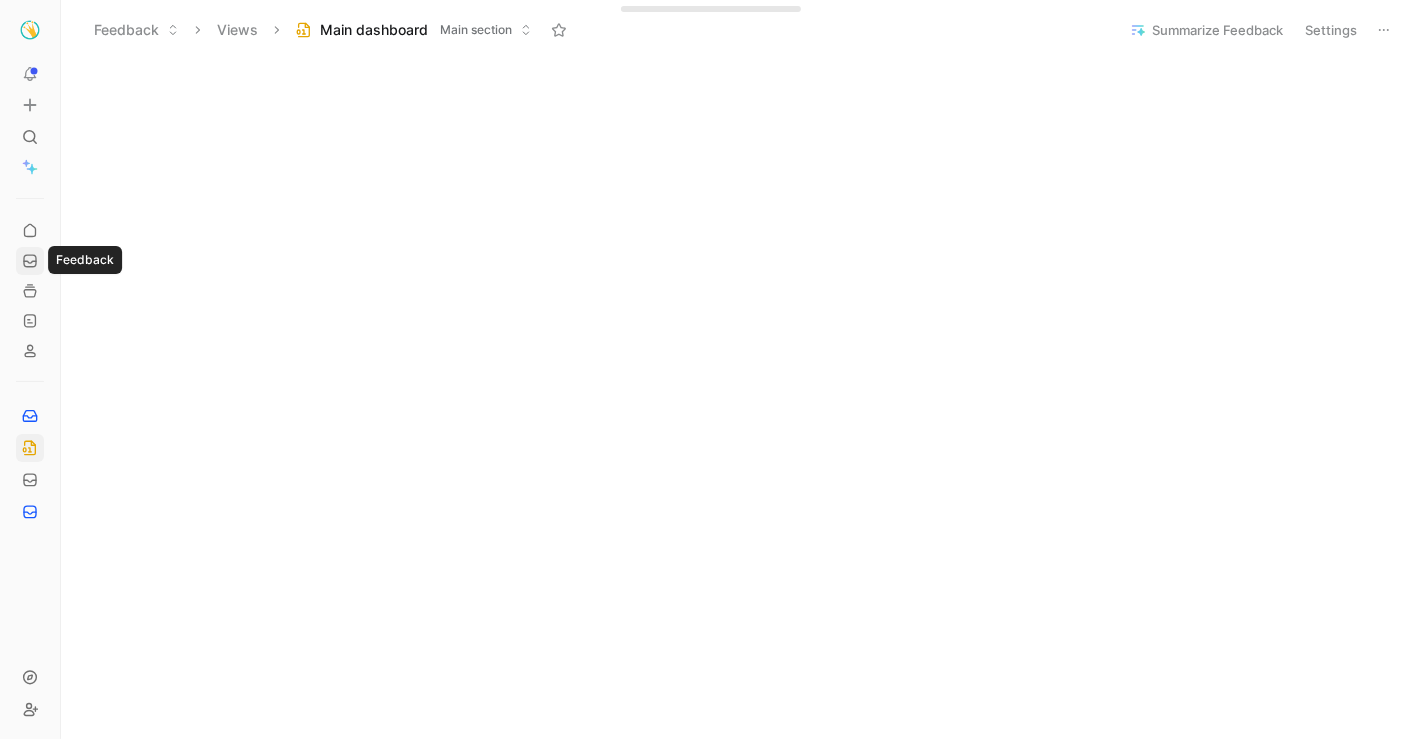 click 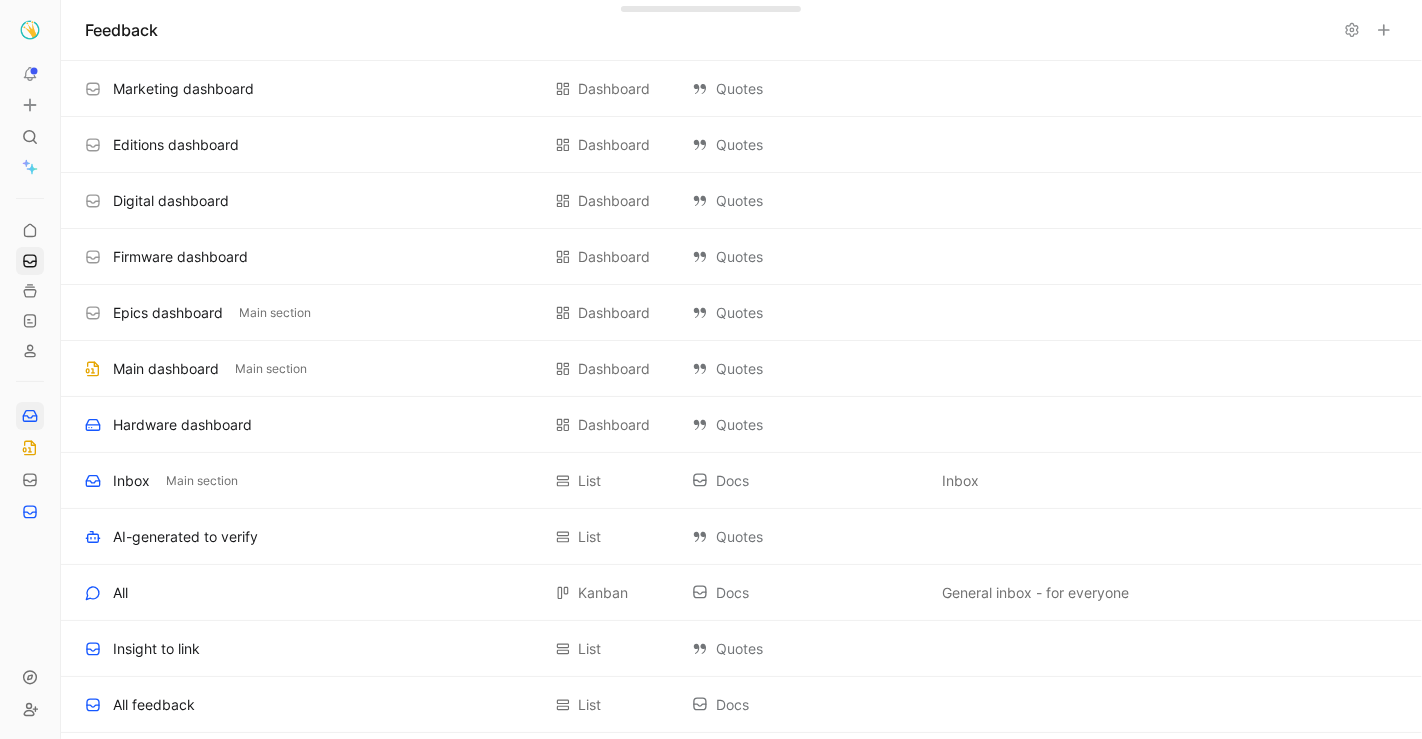 drag, startPoint x: 21, startPoint y: 428, endPoint x: 23, endPoint y: 418, distance: 10.198039 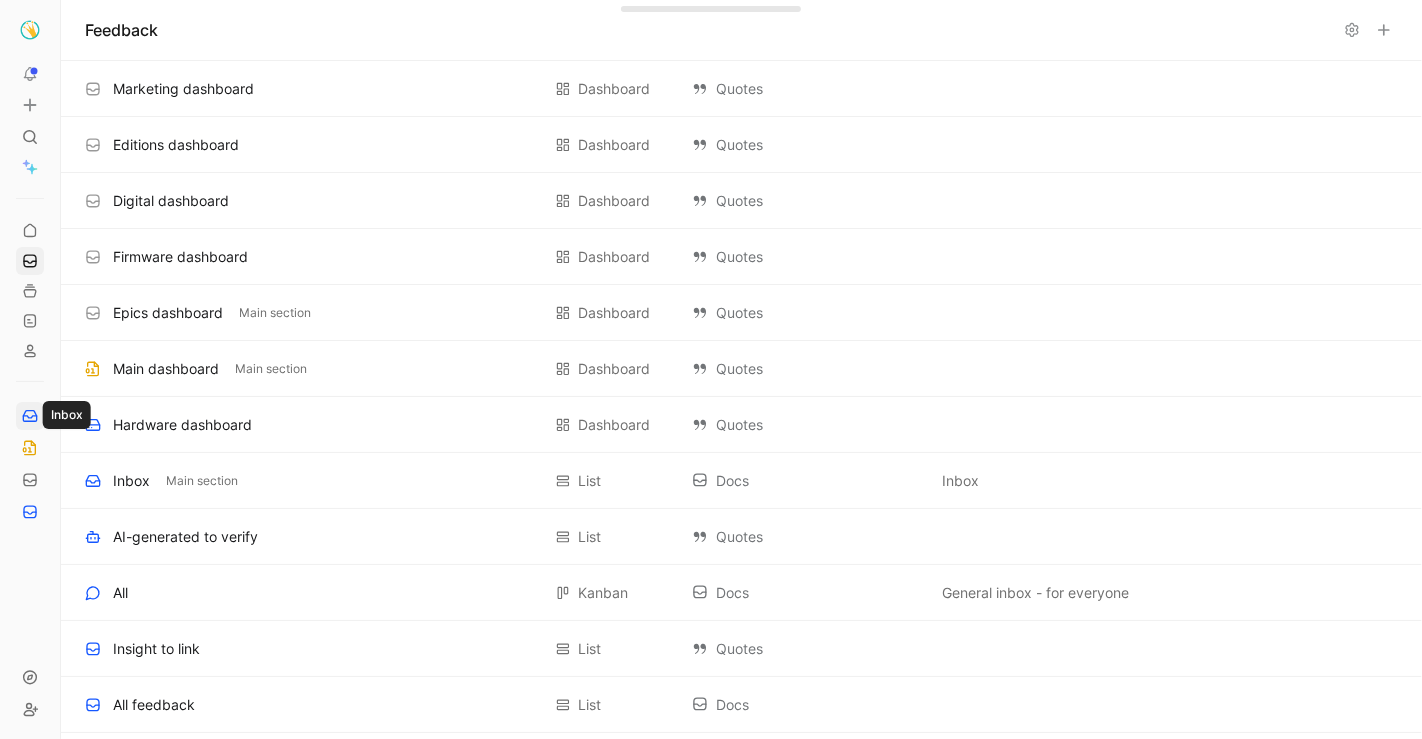 click 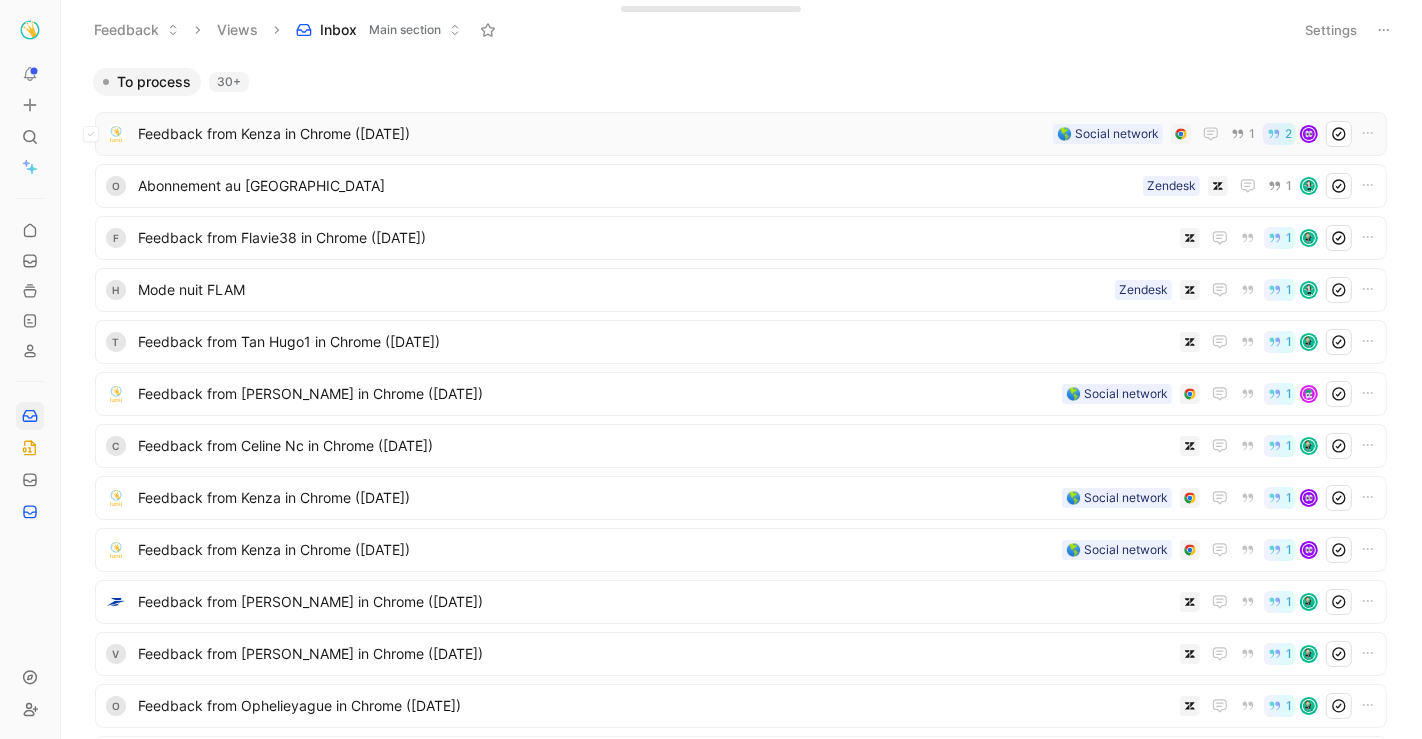click on "Feedback from Kenza in Chrome ([DATE])" at bounding box center [591, 134] 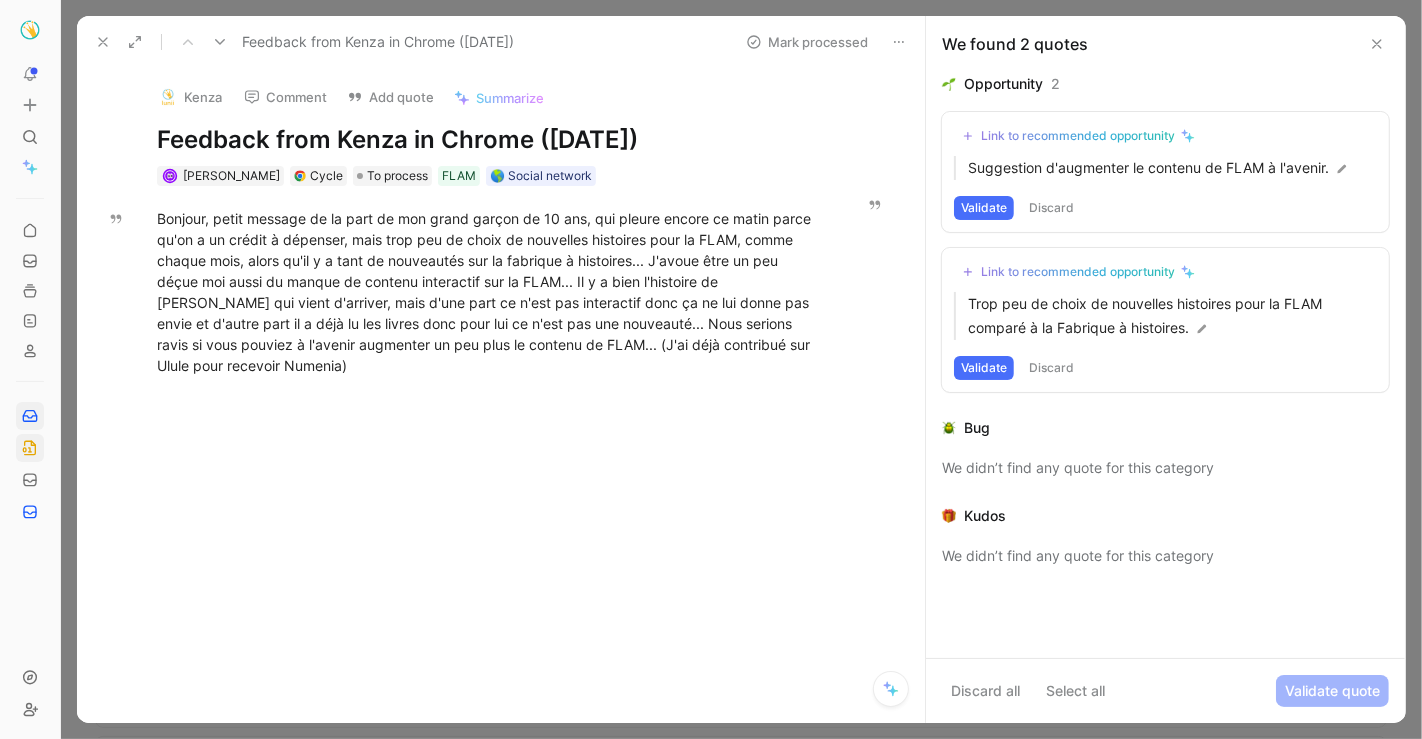 click 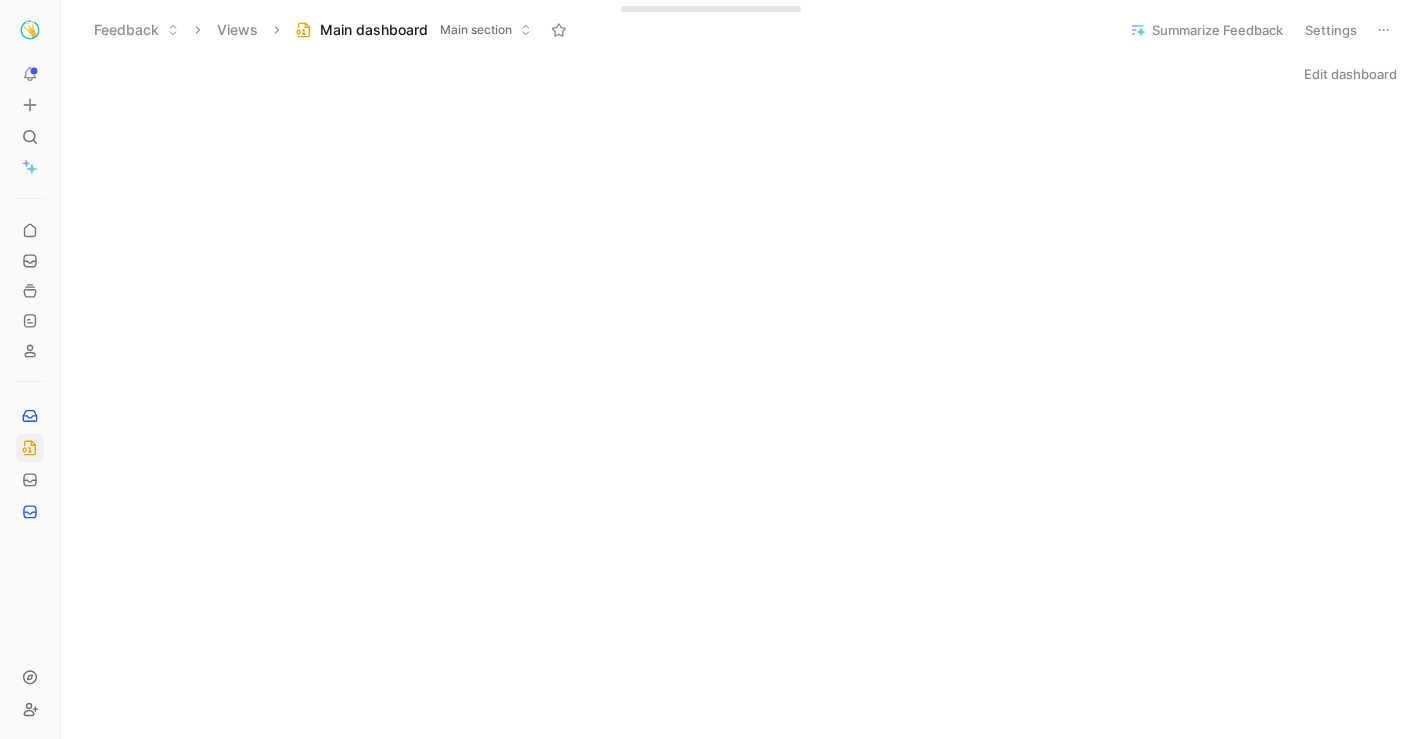 click on "Summarize Feedback" at bounding box center (1206, 30) 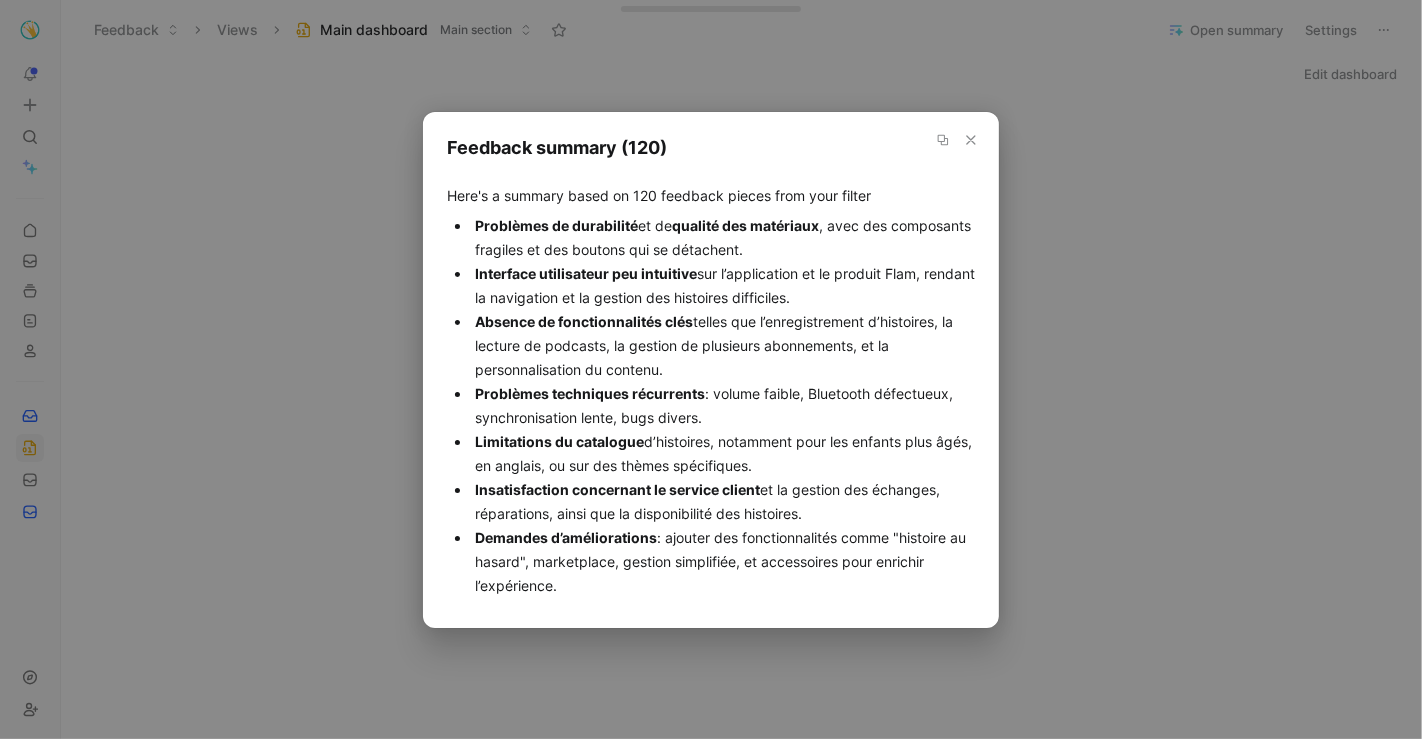 click 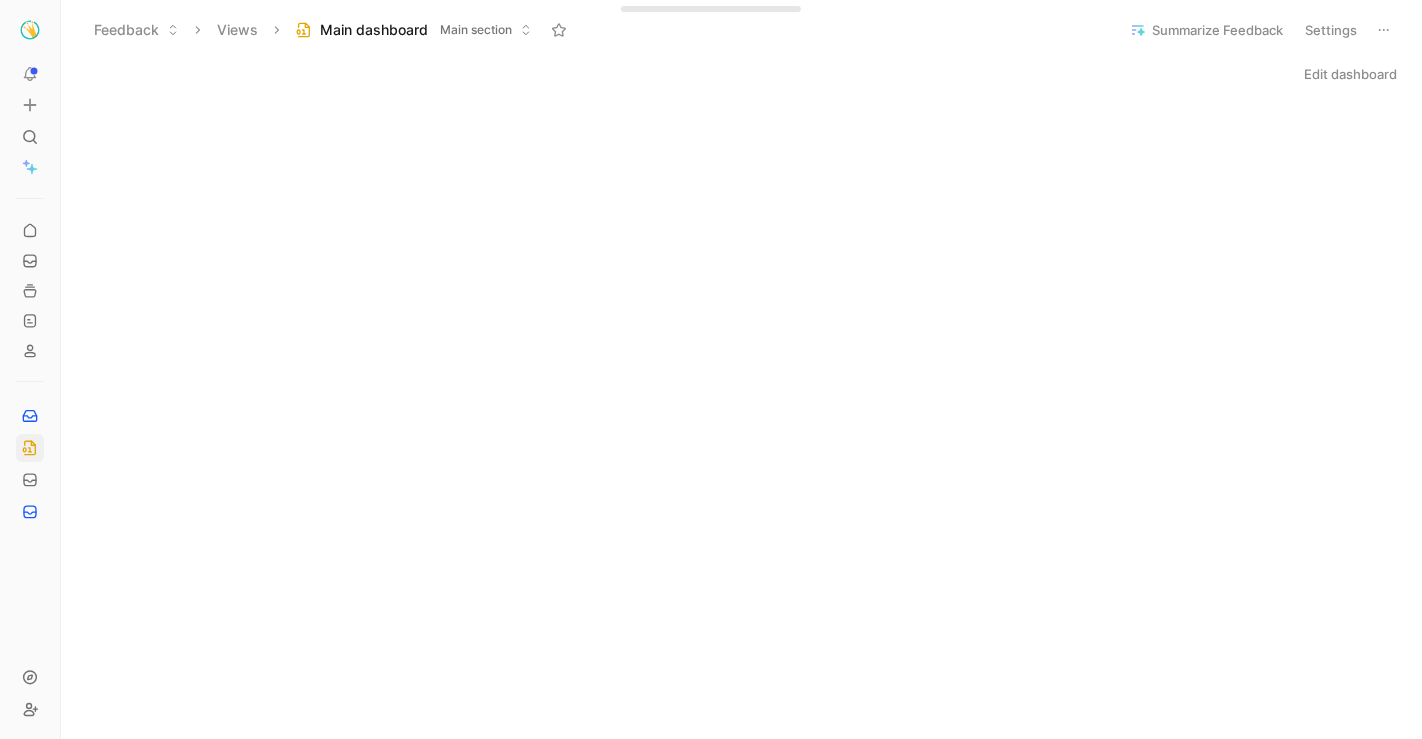 click on "Summarize Feedback" at bounding box center [1206, 30] 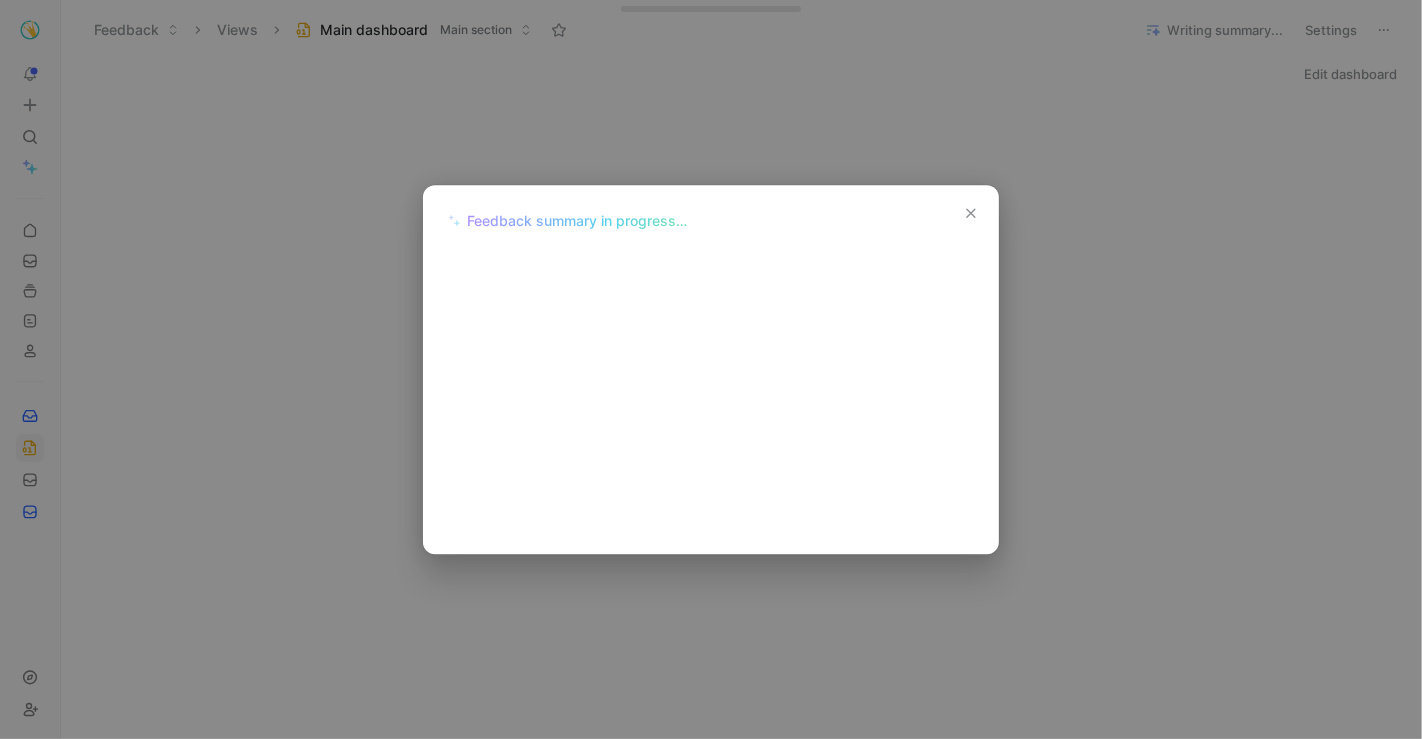 click 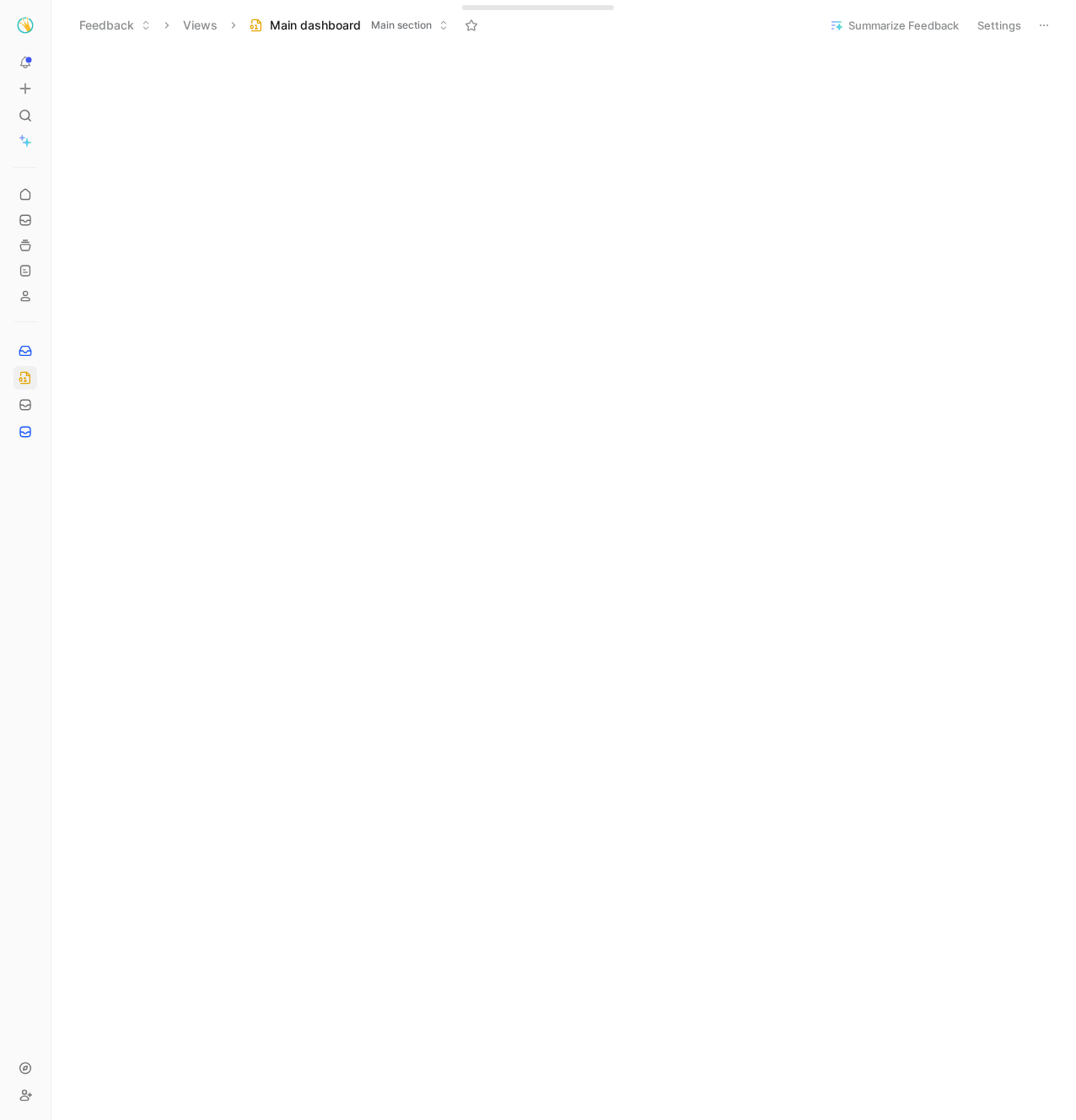 scroll, scrollTop: 0, scrollLeft: 0, axis: both 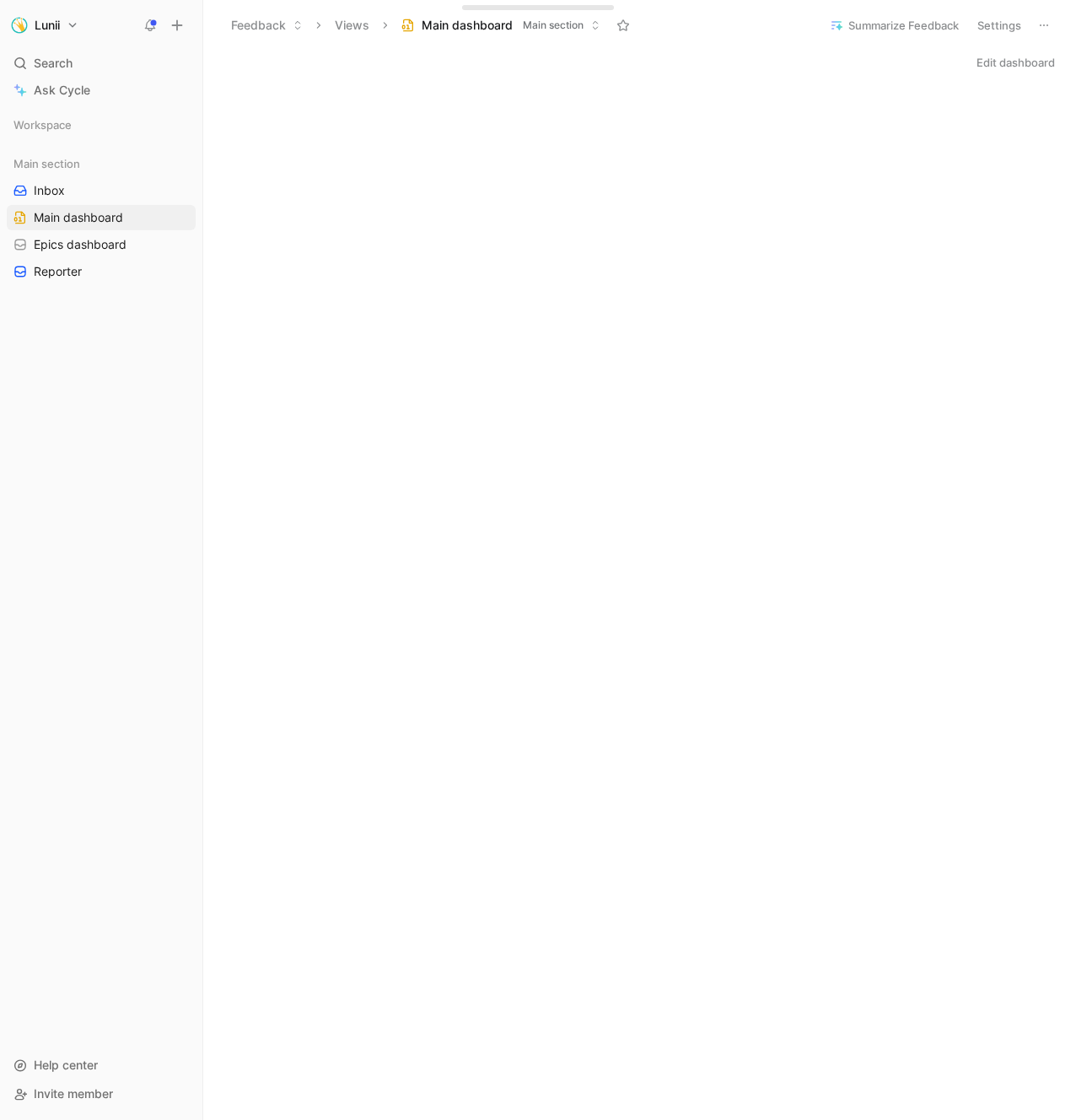 drag, startPoint x: 49, startPoint y: 292, endPoint x: -1, endPoint y: 299, distance: 50.487622 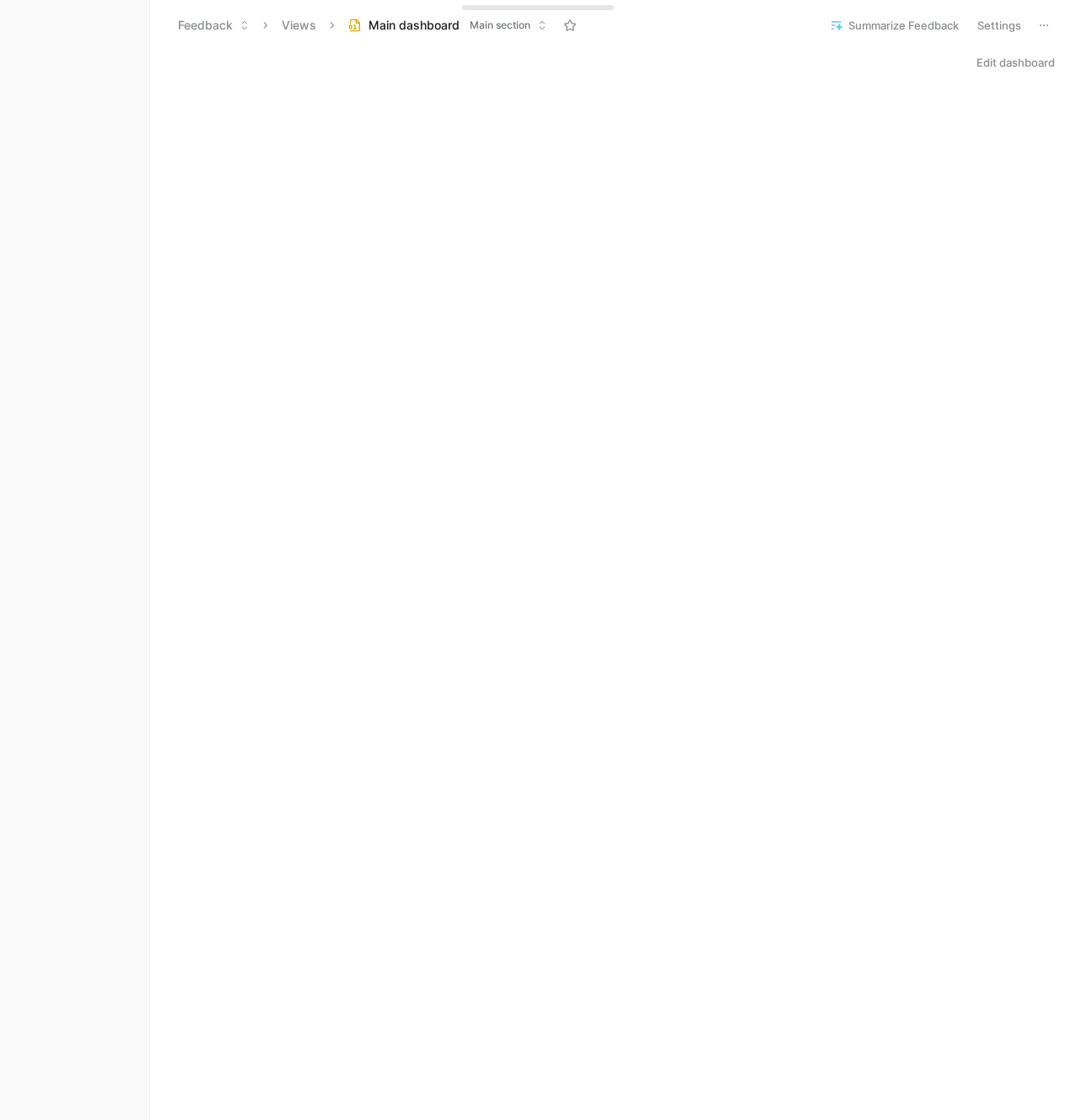 drag, startPoint x: 203, startPoint y: 143, endPoint x: -2, endPoint y: 155, distance: 205.35092 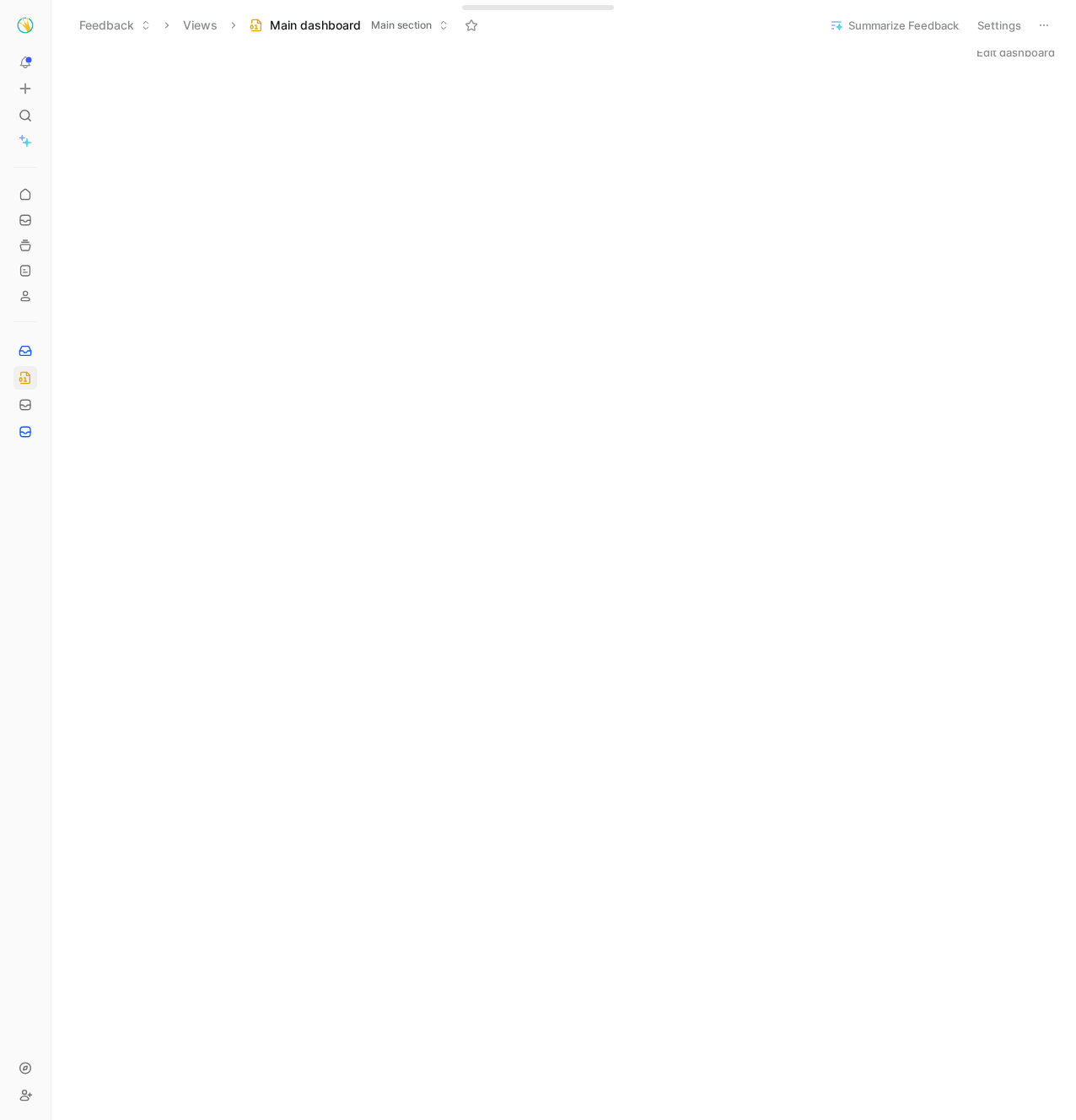 scroll, scrollTop: 0, scrollLeft: 0, axis: both 